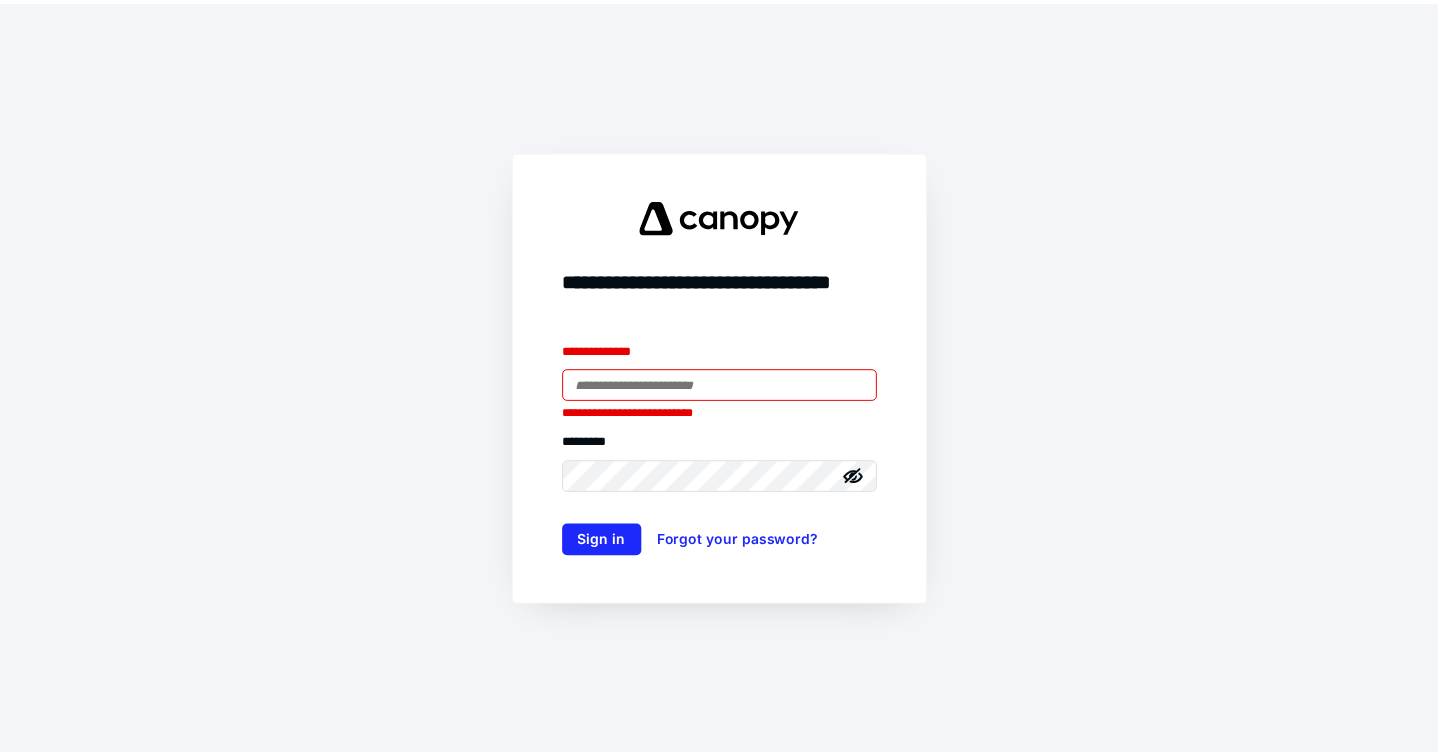 scroll, scrollTop: 0, scrollLeft: 0, axis: both 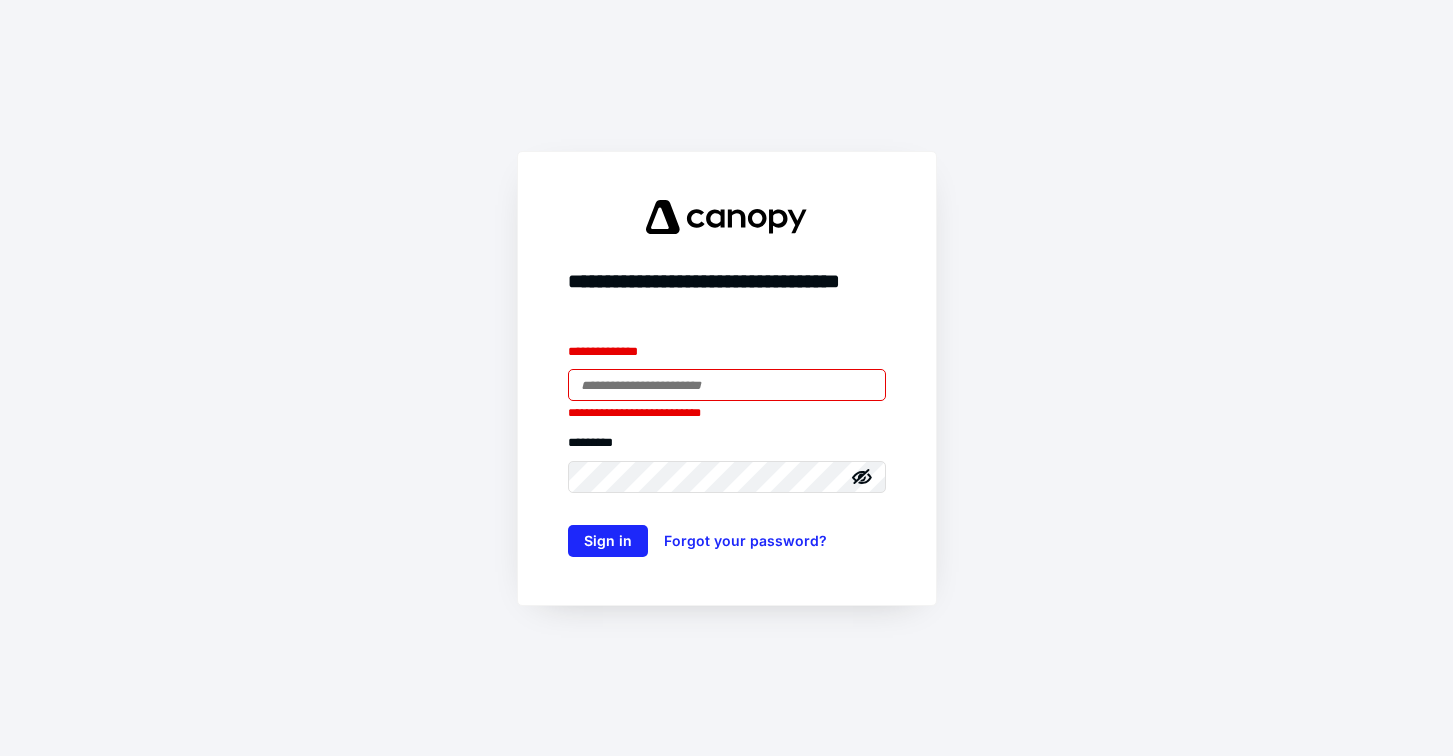 click at bounding box center (727, 385) 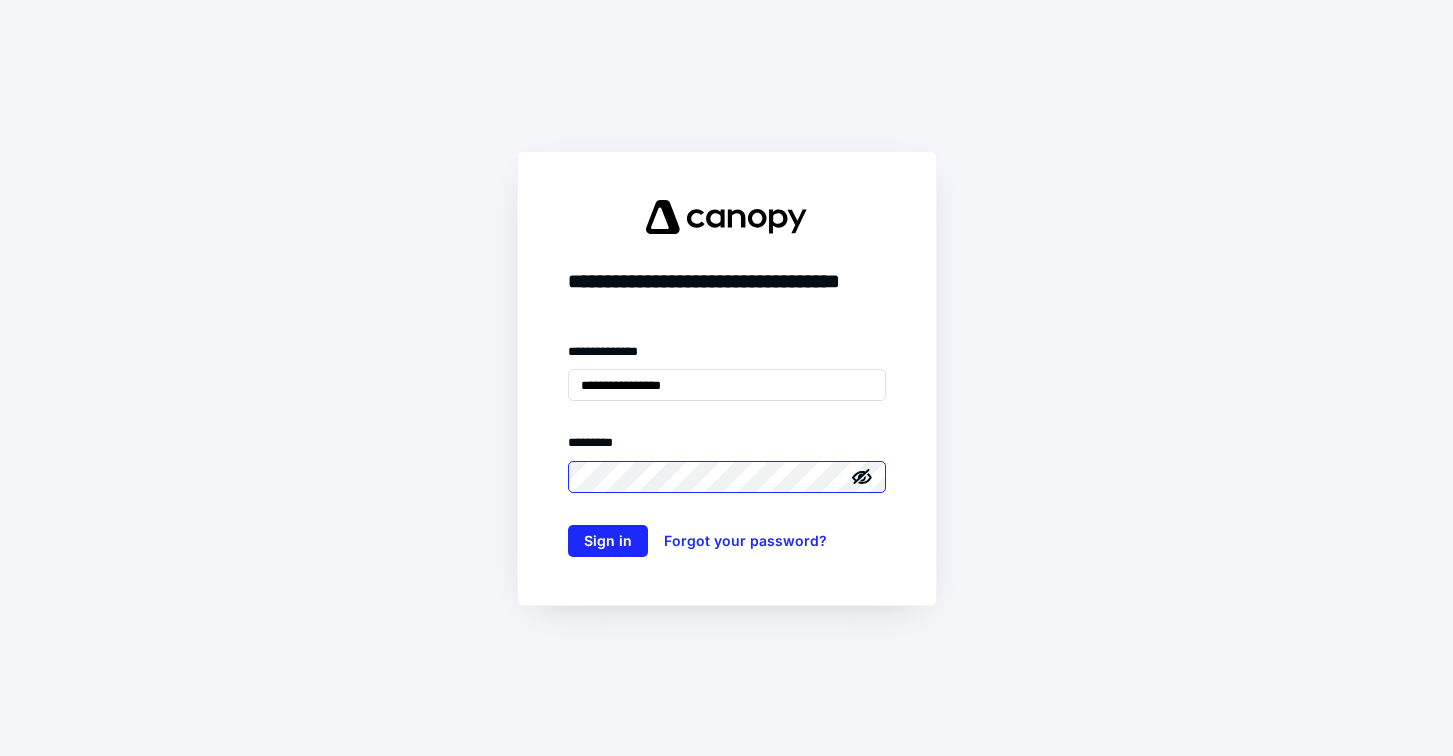 click on "Sign in" at bounding box center (608, 541) 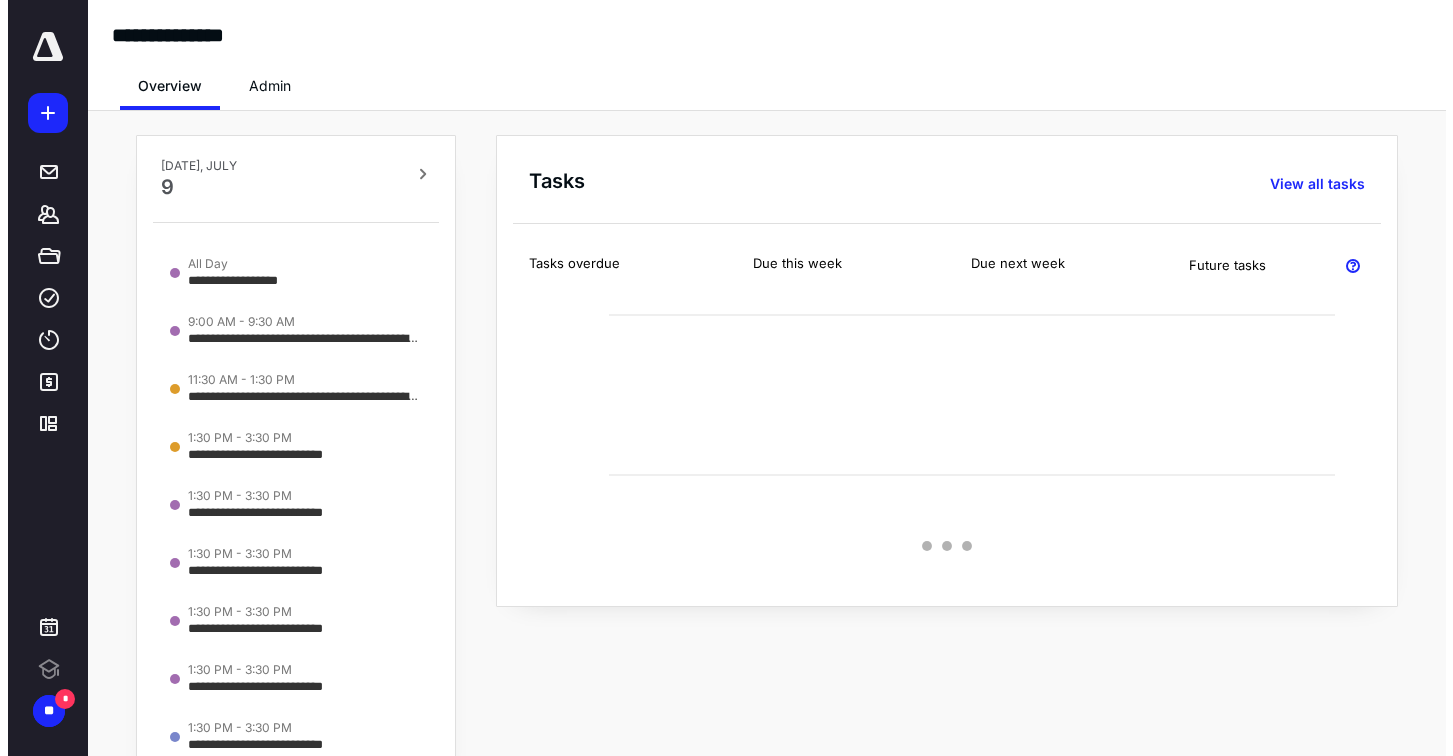 scroll, scrollTop: 0, scrollLeft: 0, axis: both 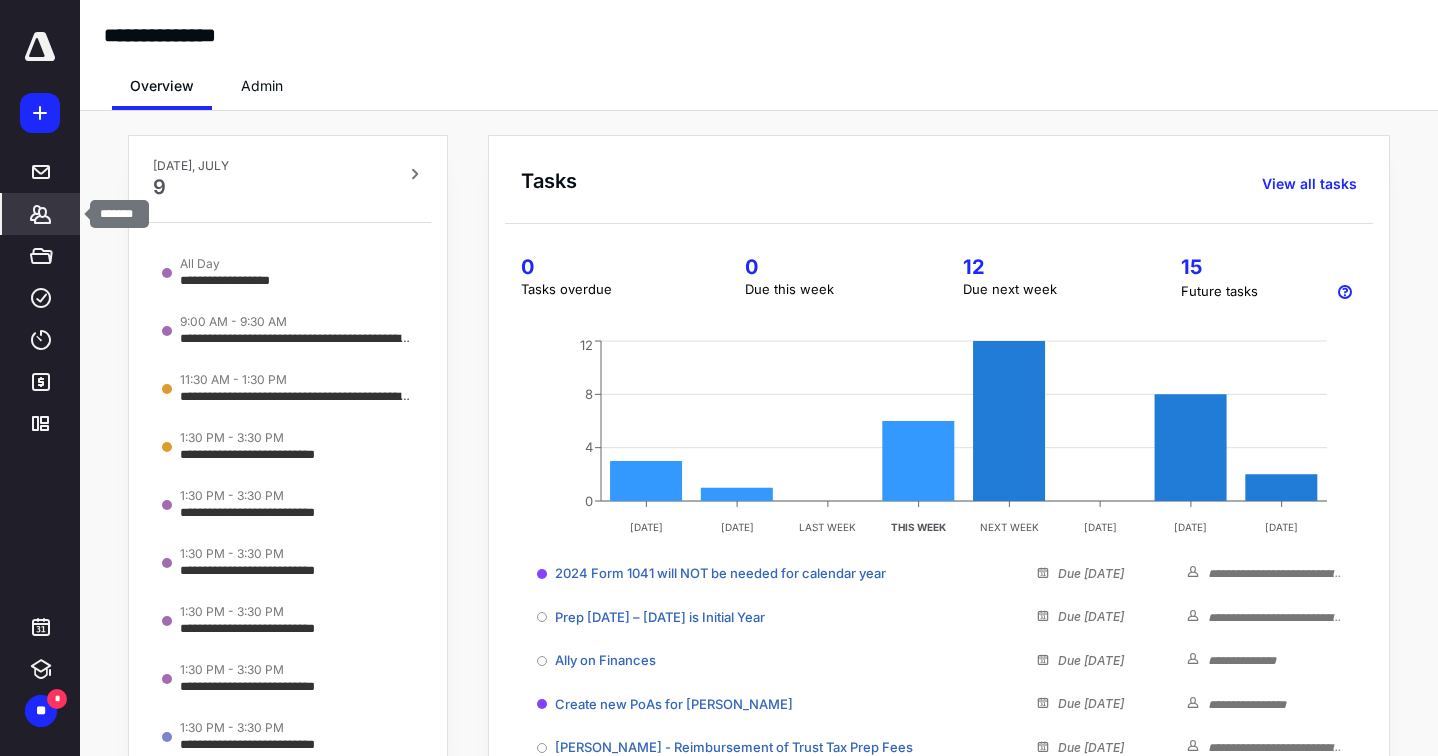click 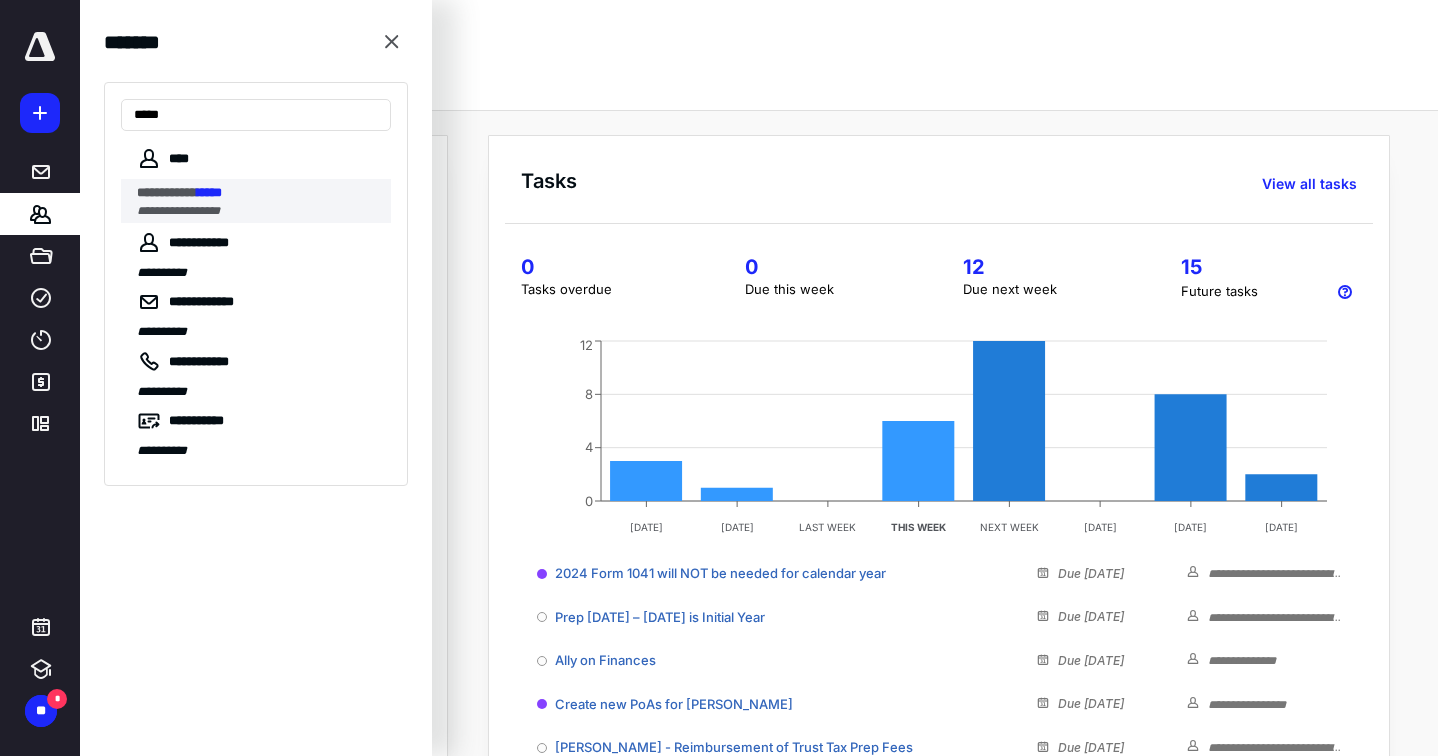 type on "*****" 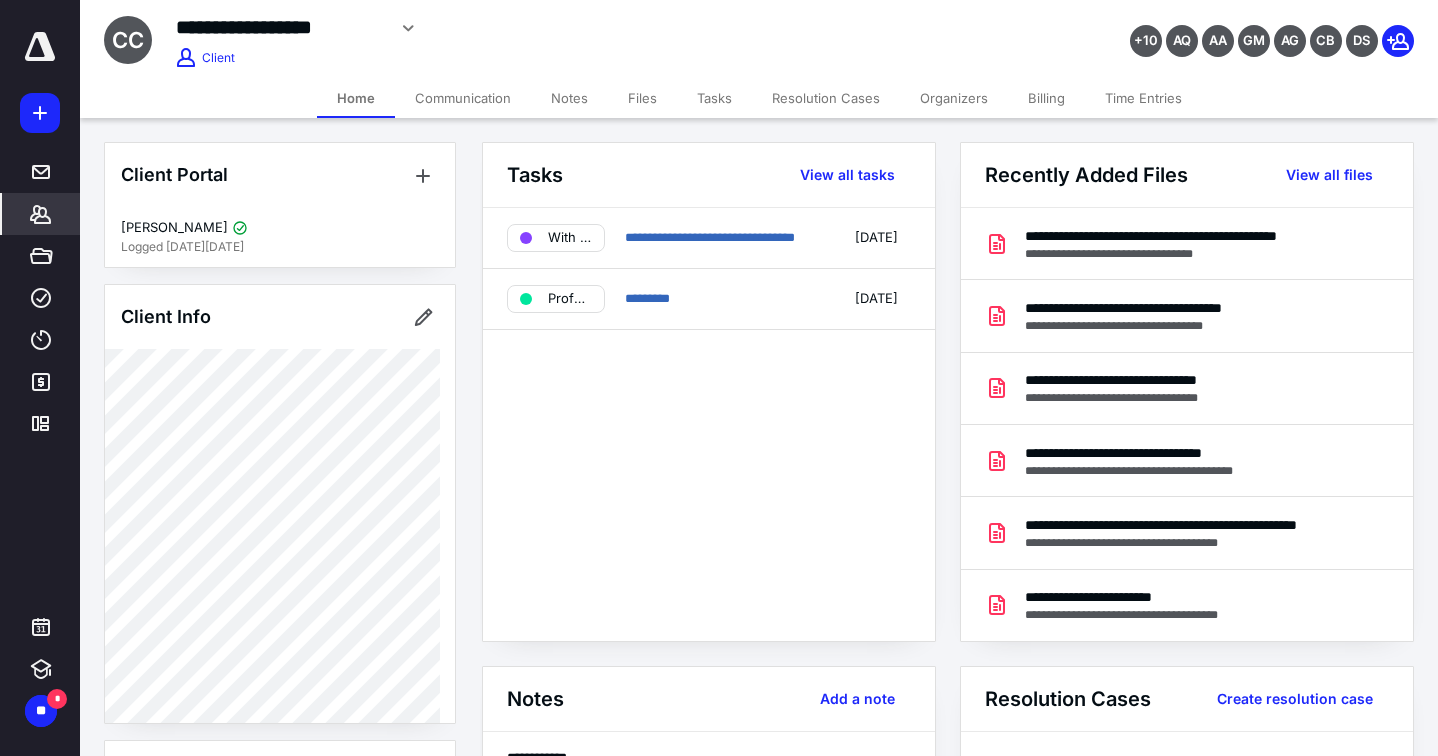 click on "Files" at bounding box center [642, 98] 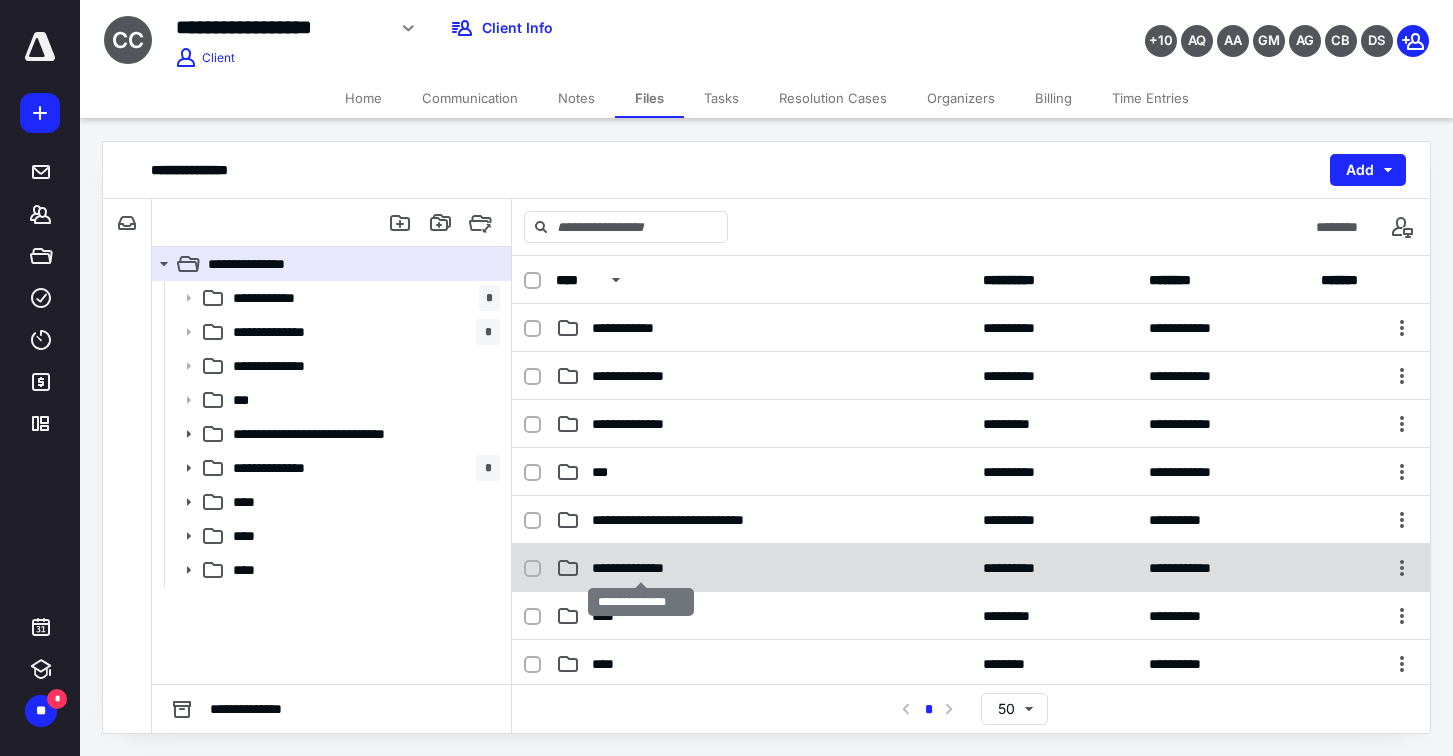 click on "**********" at bounding box center (640, 568) 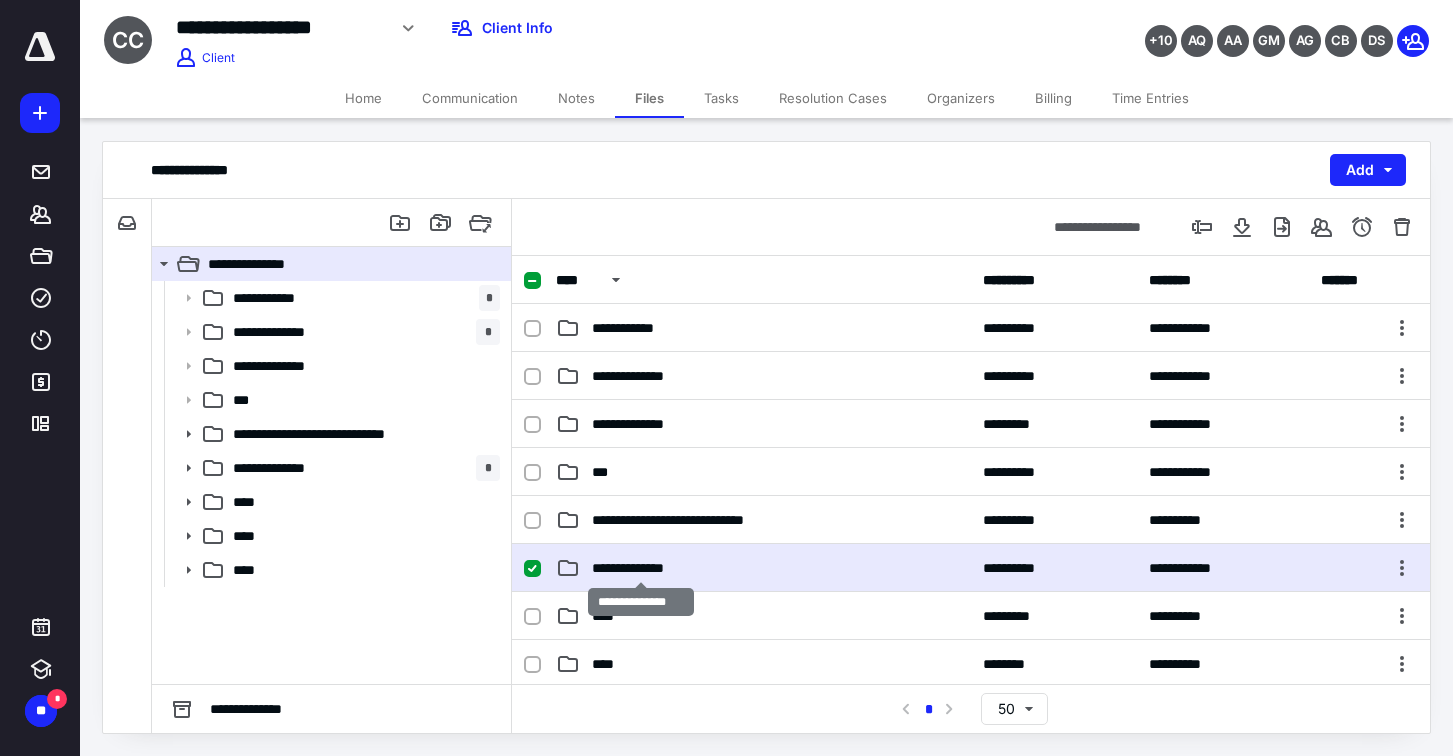 click on "**********" at bounding box center (640, 568) 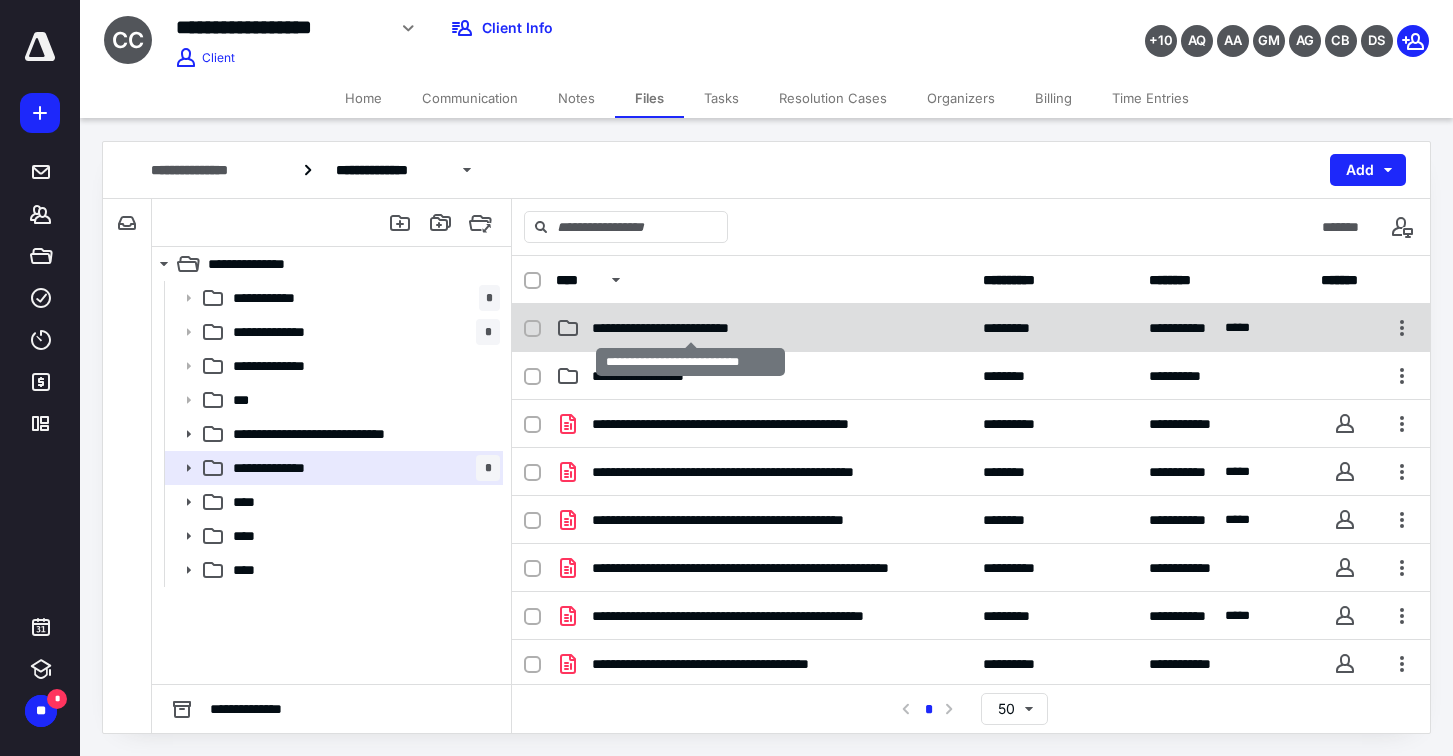 click on "**********" at bounding box center [690, 328] 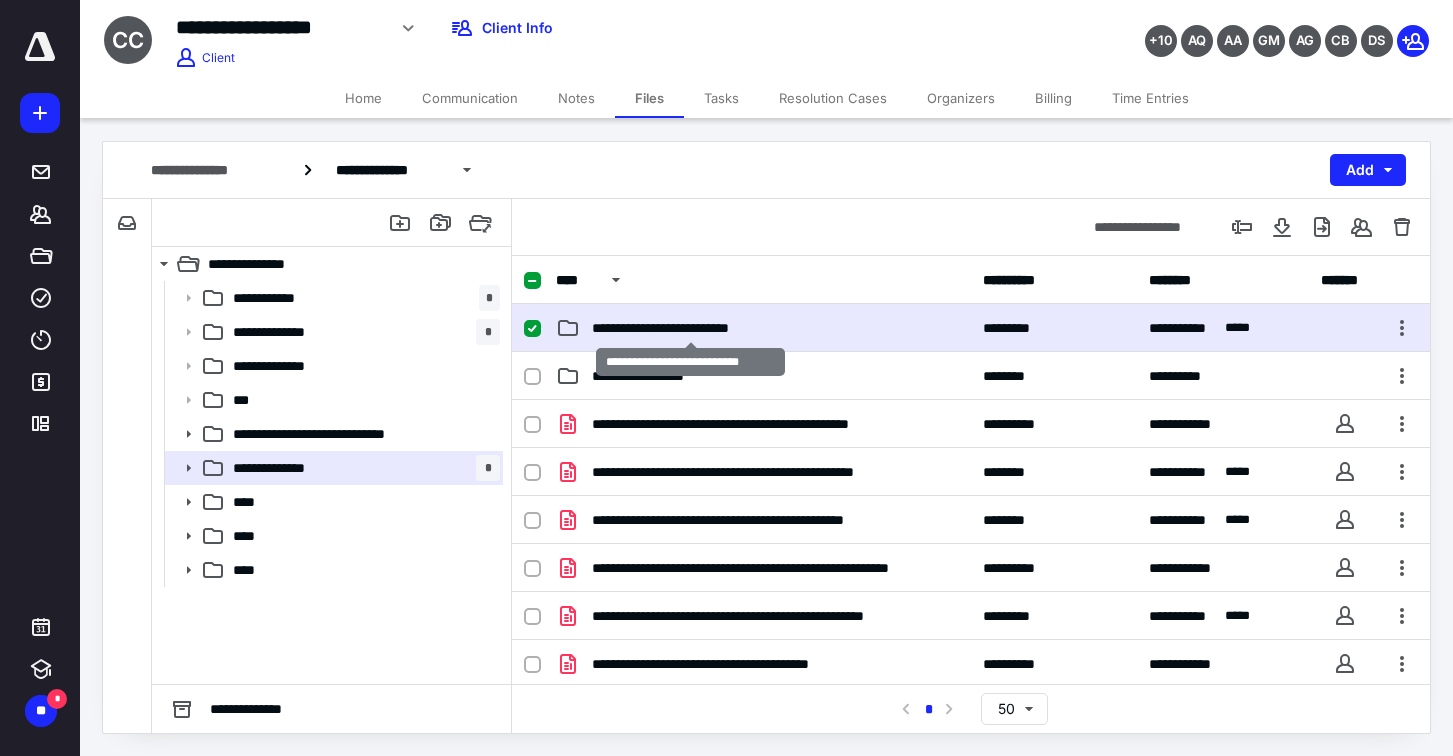 click on "**********" at bounding box center [690, 328] 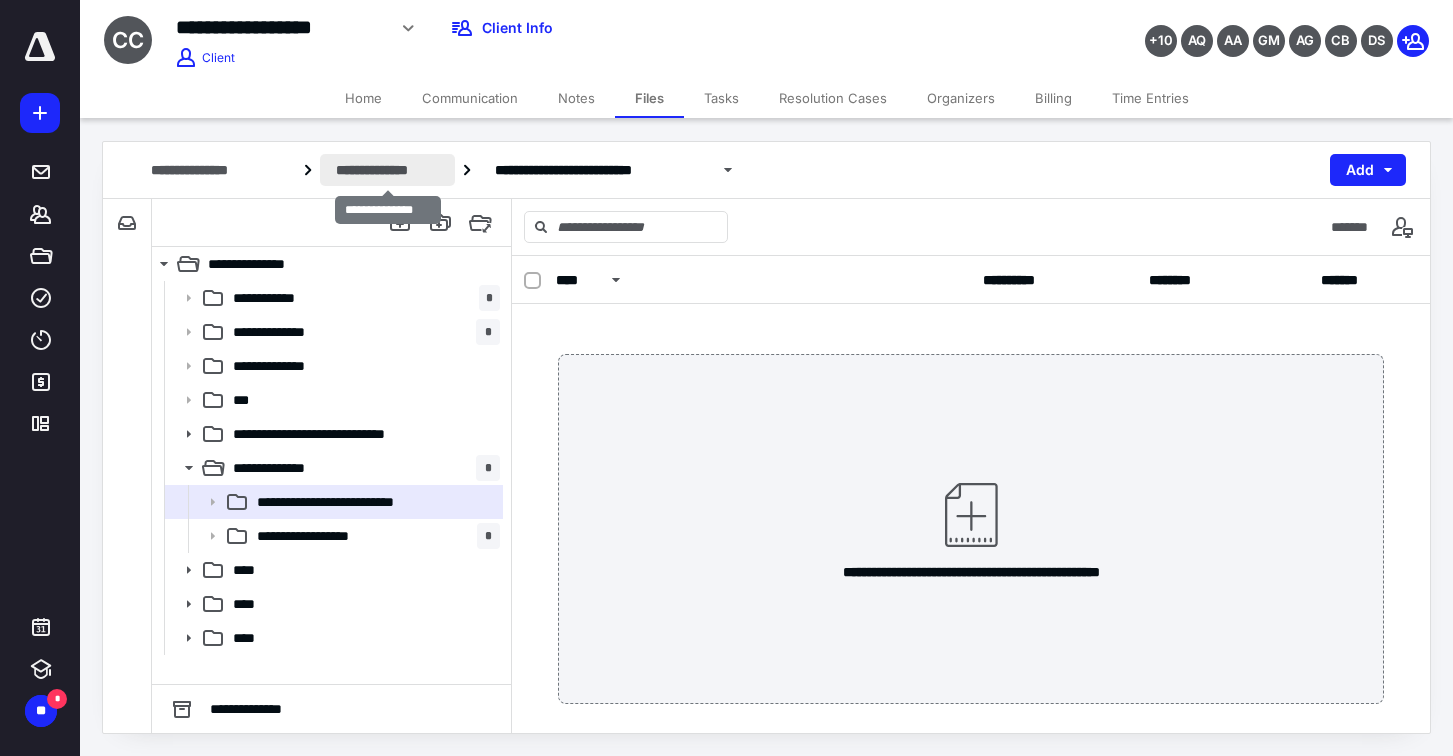 click on "**********" at bounding box center (387, 170) 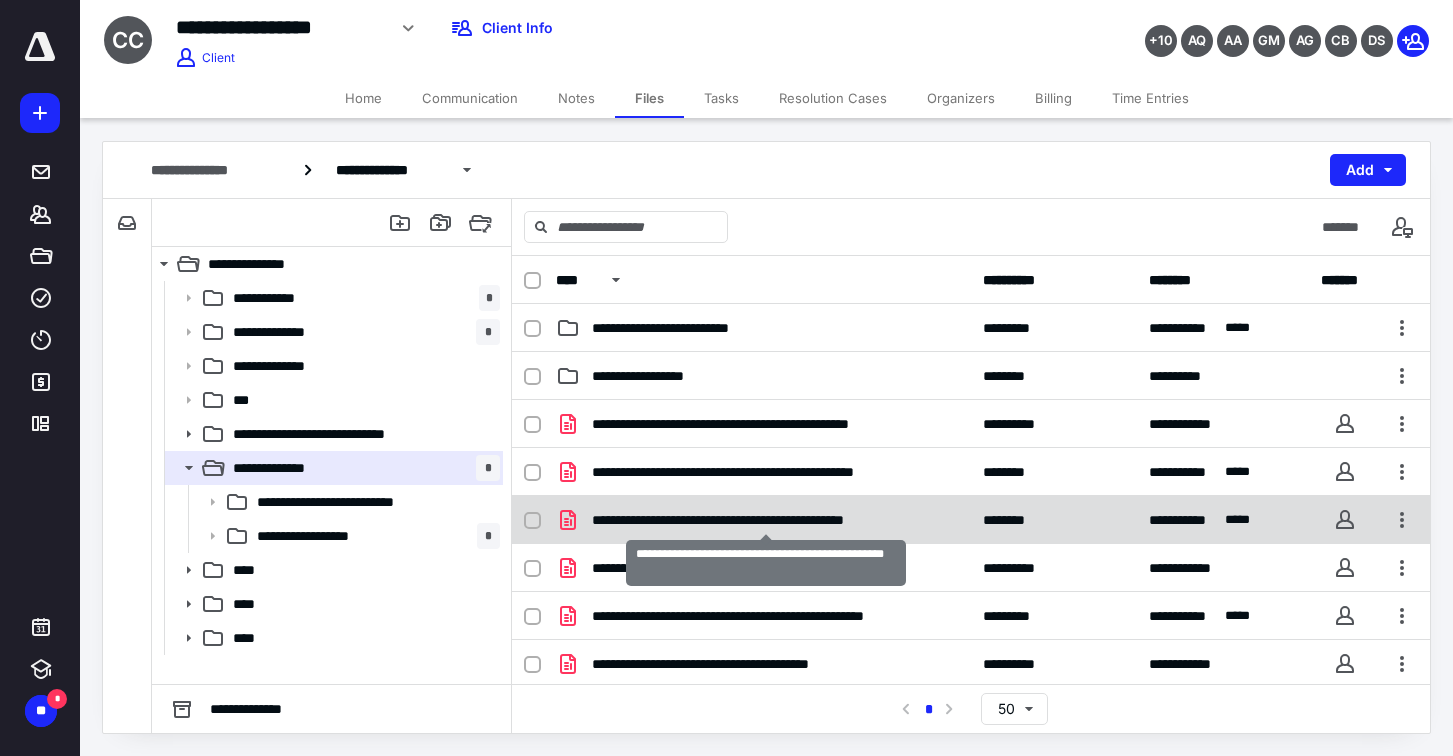 scroll, scrollTop: 16, scrollLeft: 0, axis: vertical 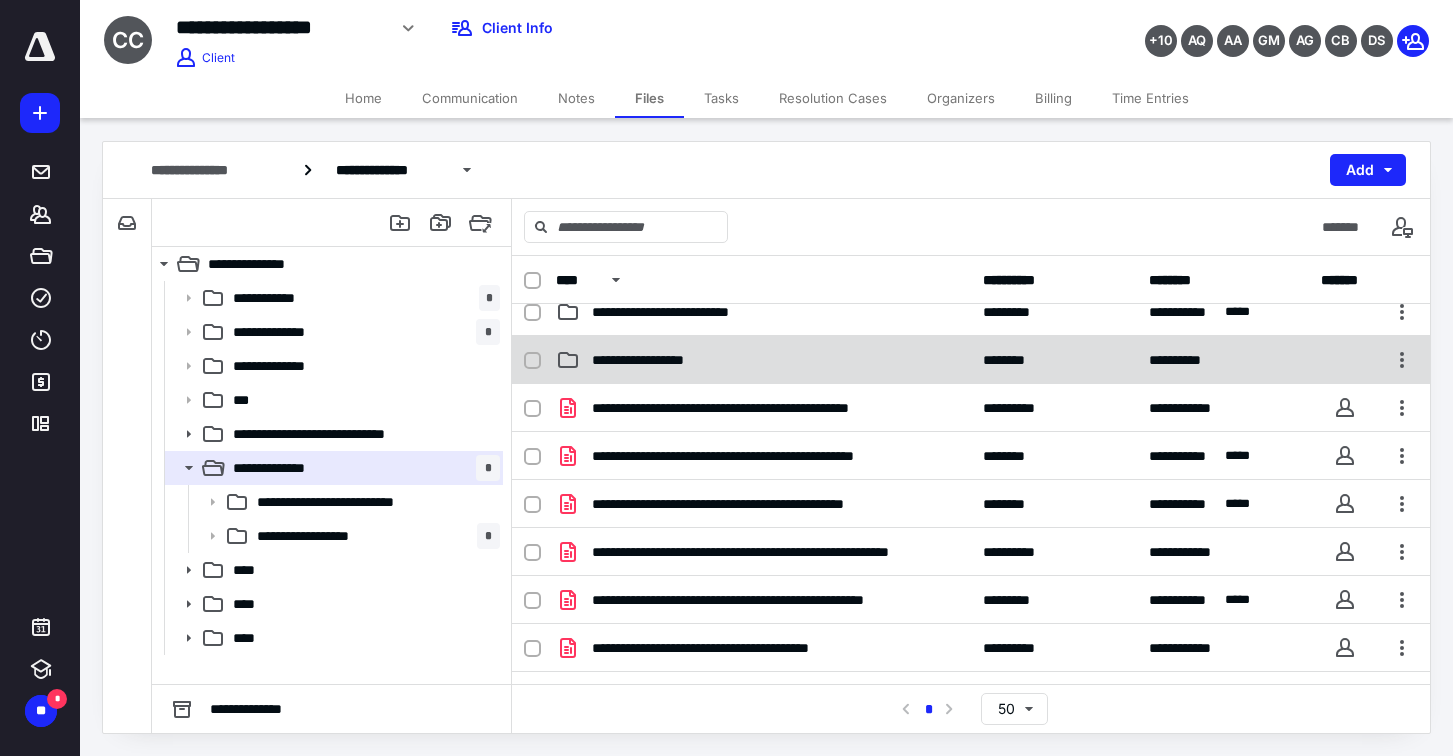 click on "**********" at bounding box center [652, 360] 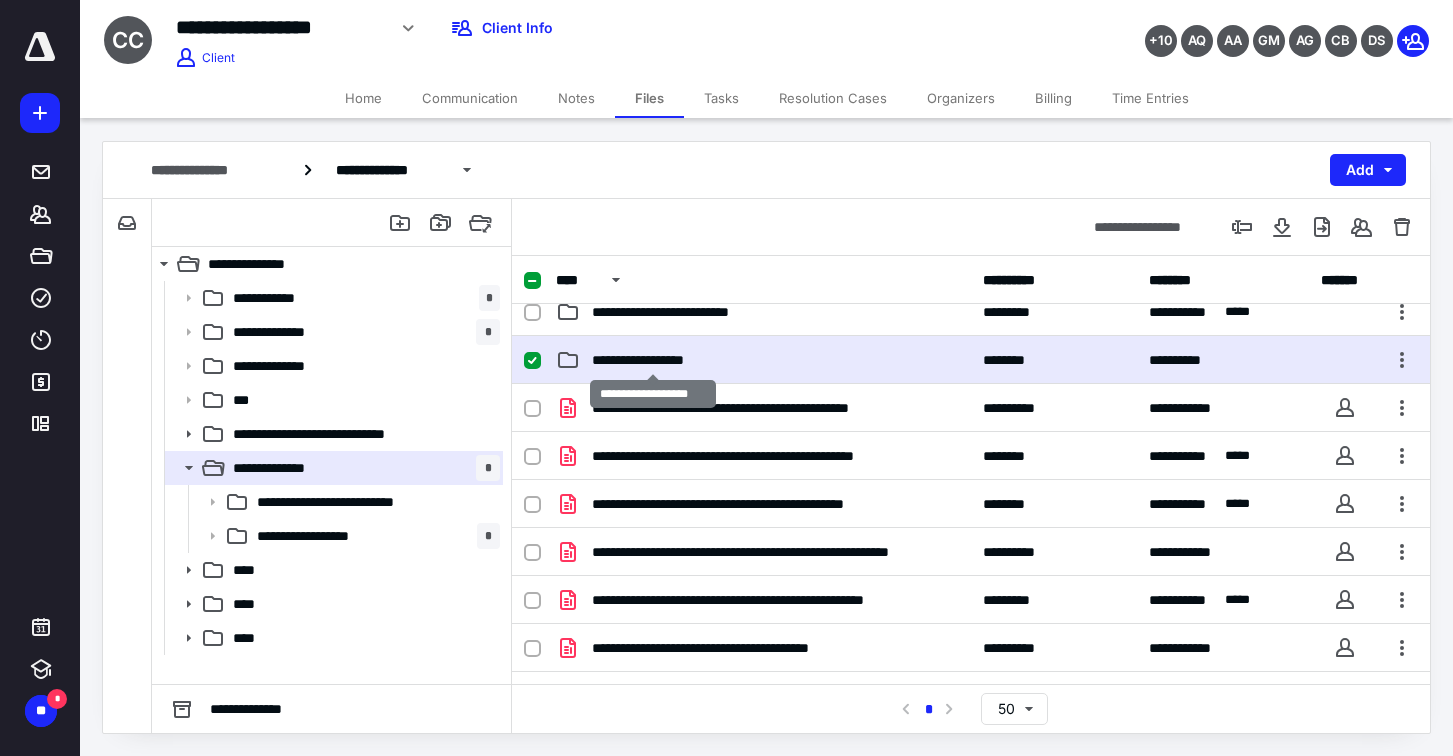click on "**********" at bounding box center (652, 360) 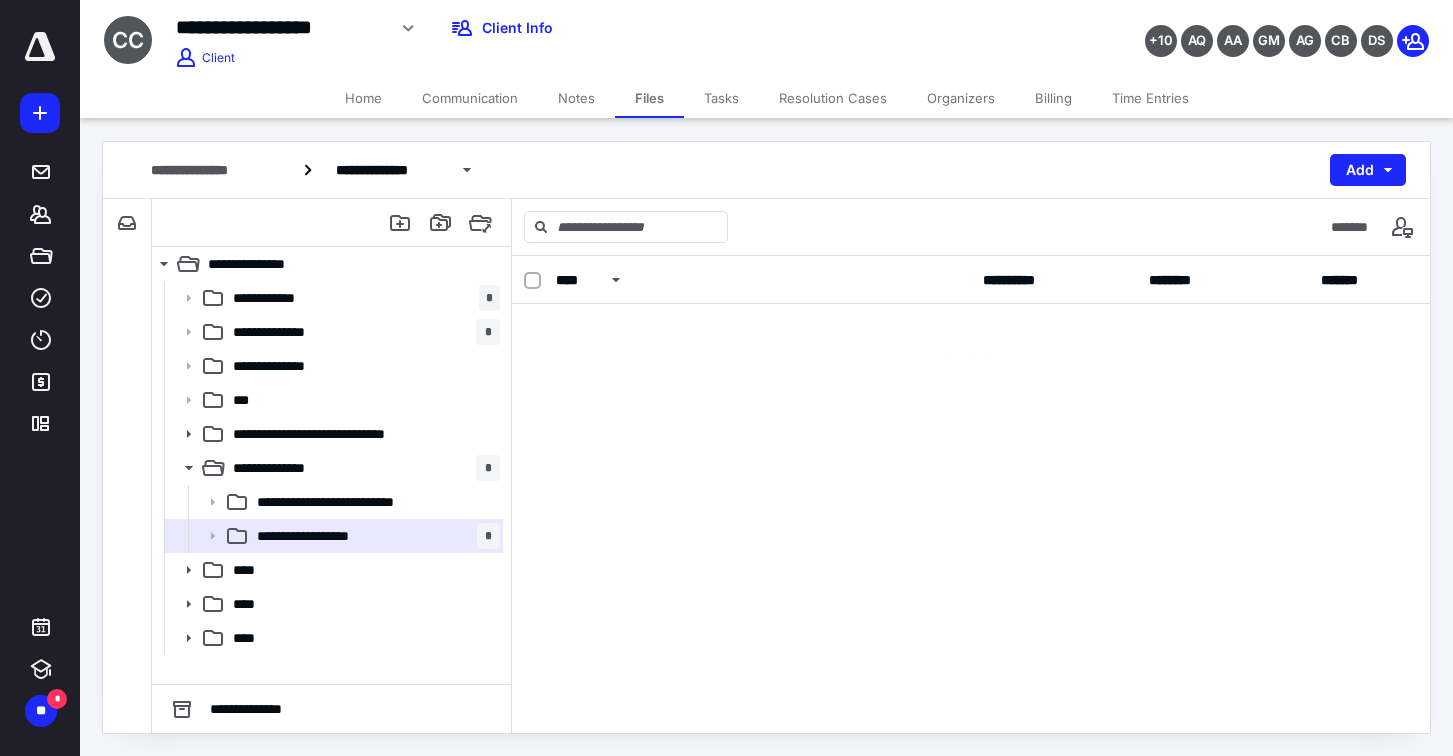 scroll, scrollTop: 0, scrollLeft: 0, axis: both 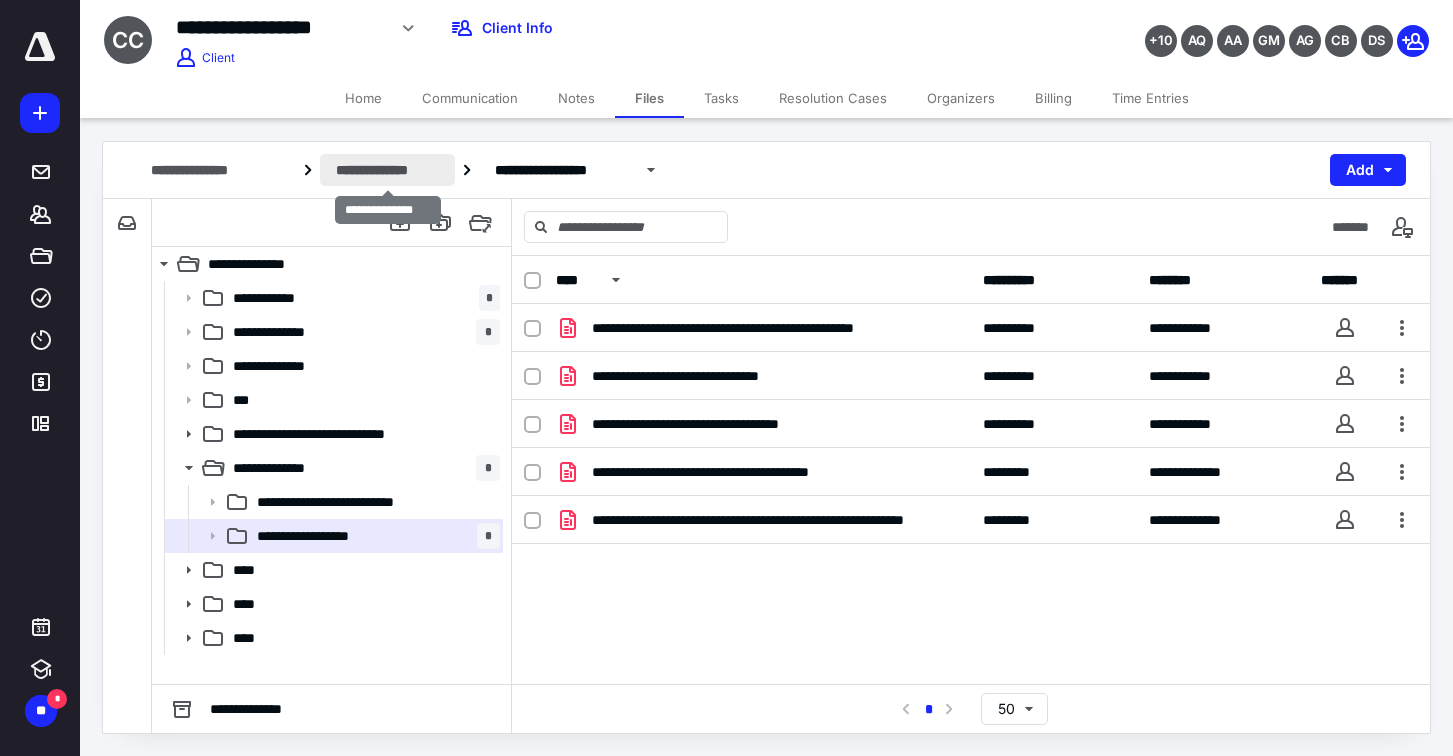 click on "**********" at bounding box center [387, 170] 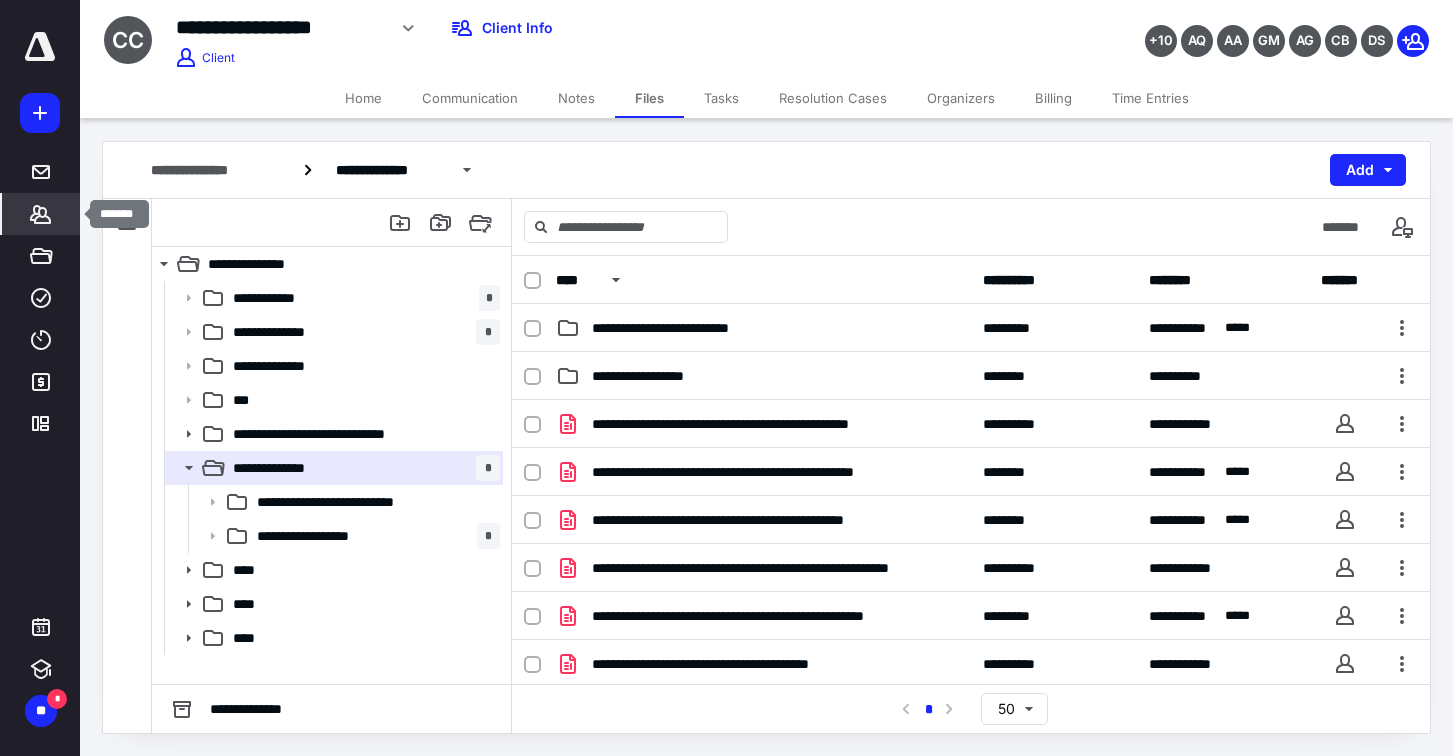 click 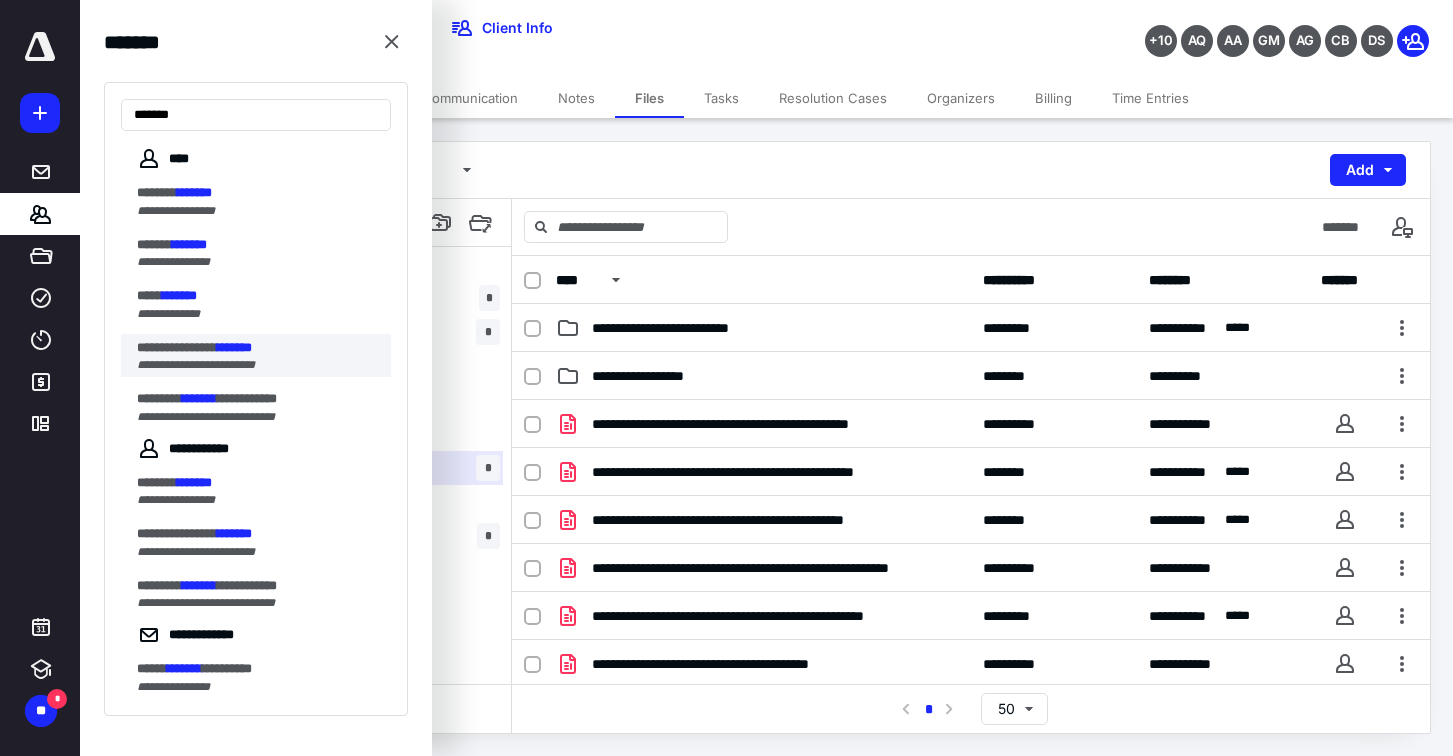 type on "*******" 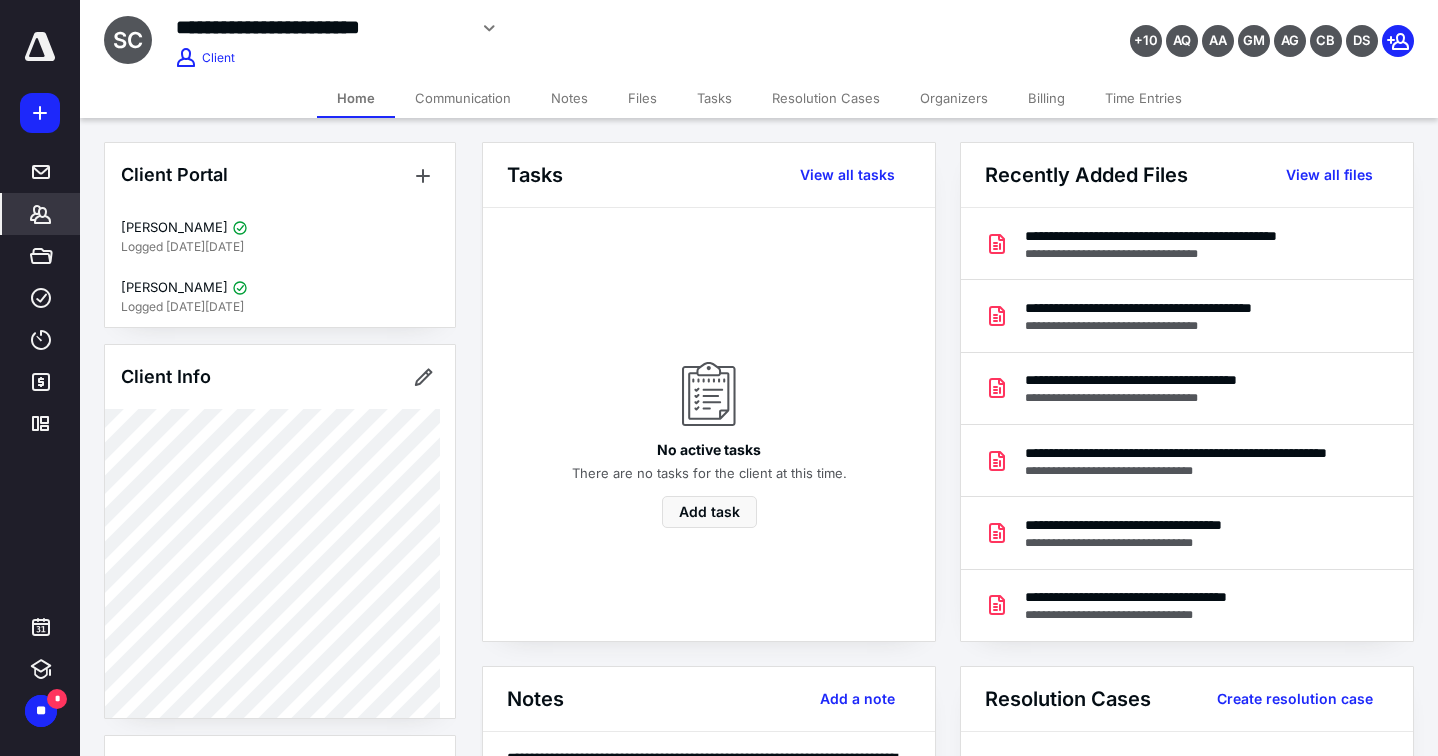 click on "Files" at bounding box center (642, 98) 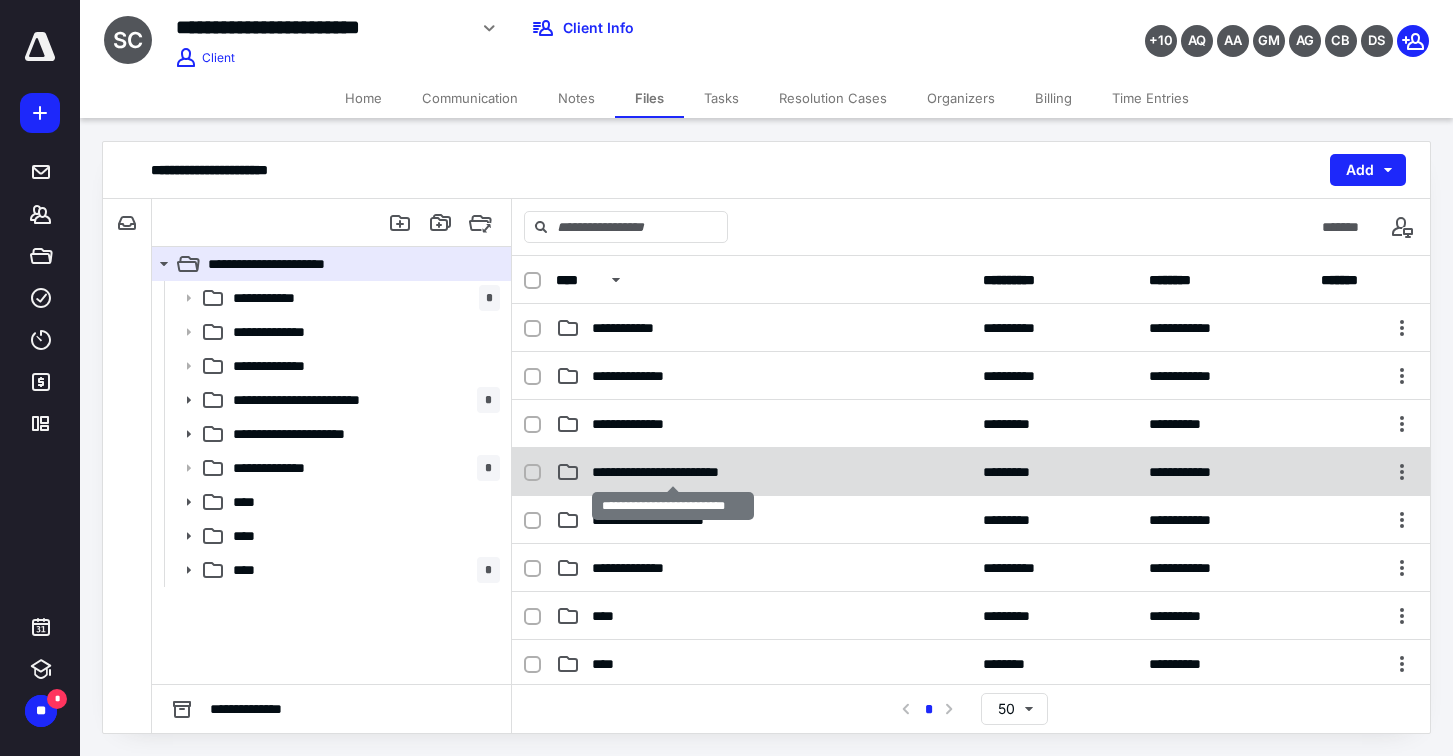 click on "**********" at bounding box center [673, 472] 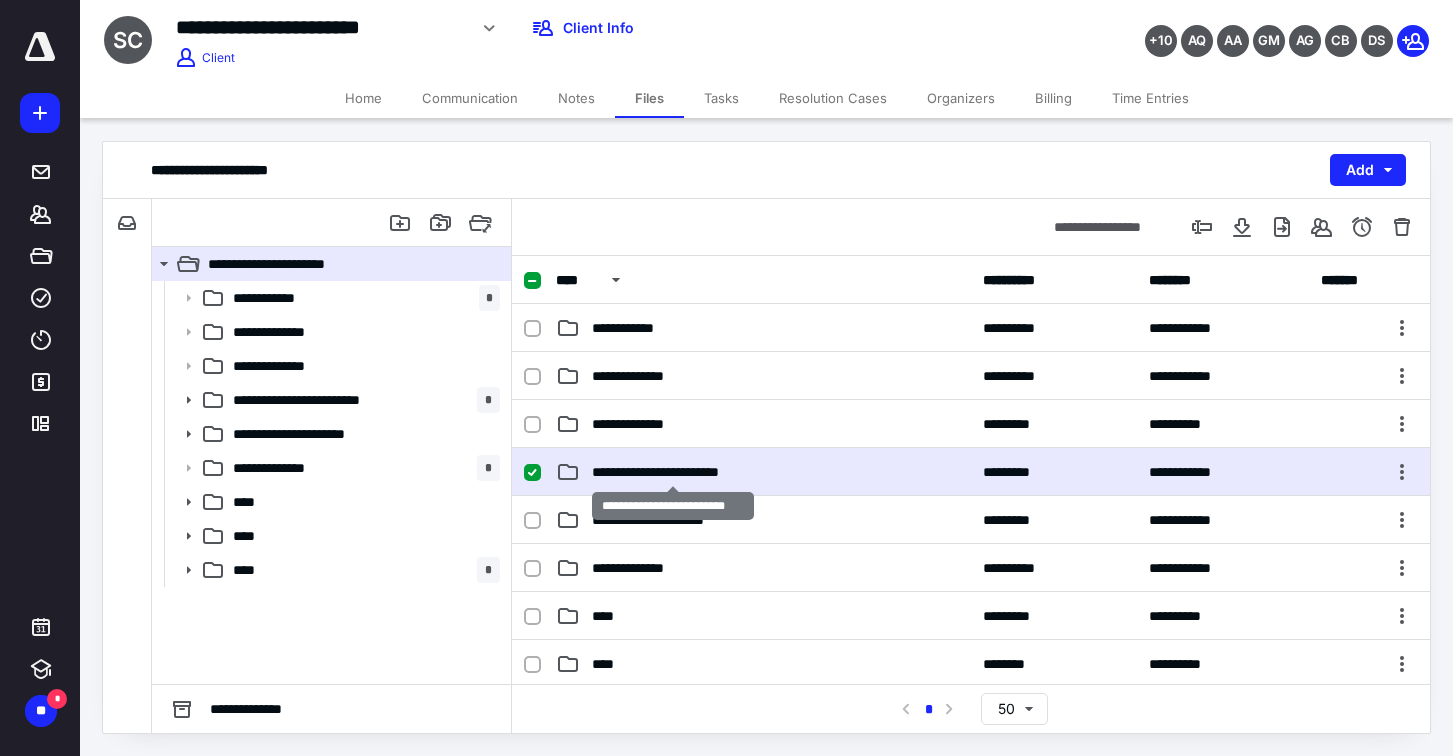 click on "**********" at bounding box center (673, 472) 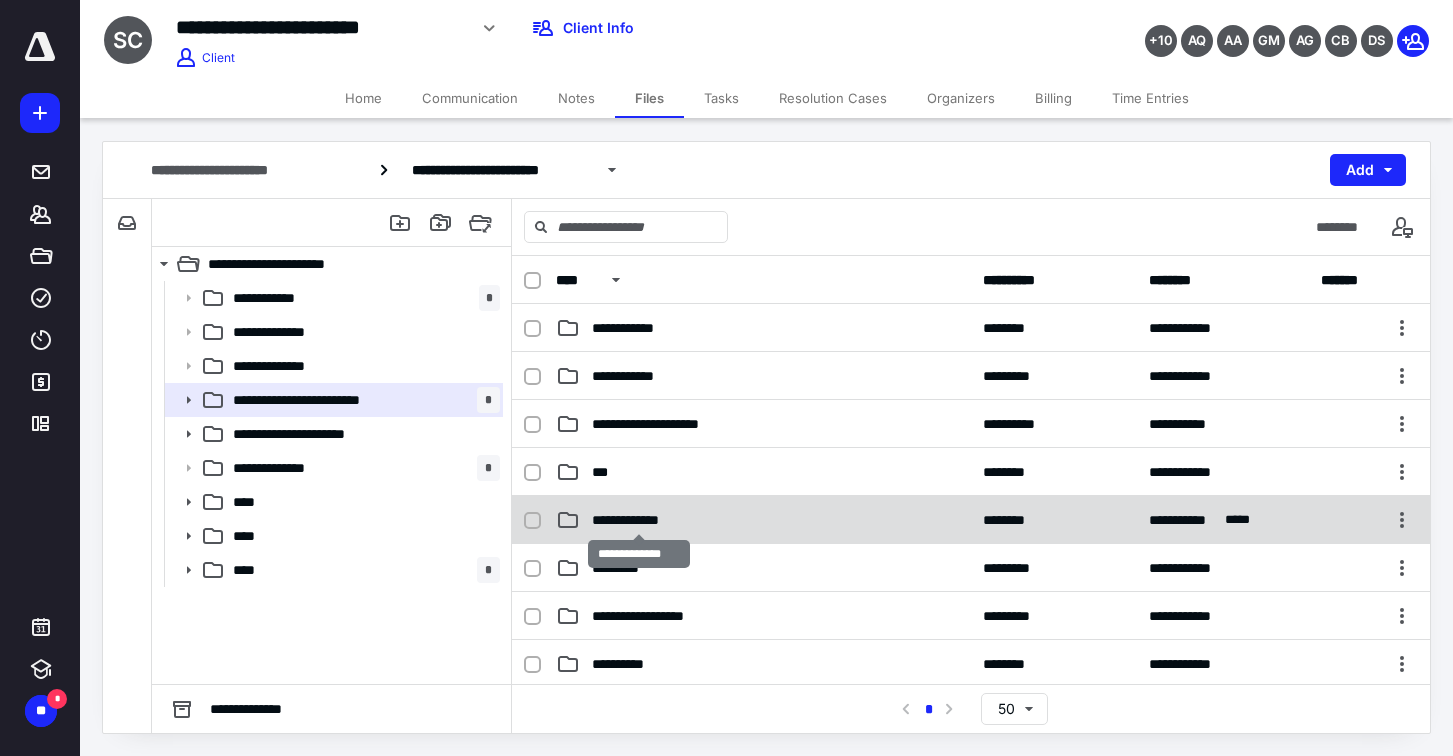 click on "**********" at bounding box center (639, 520) 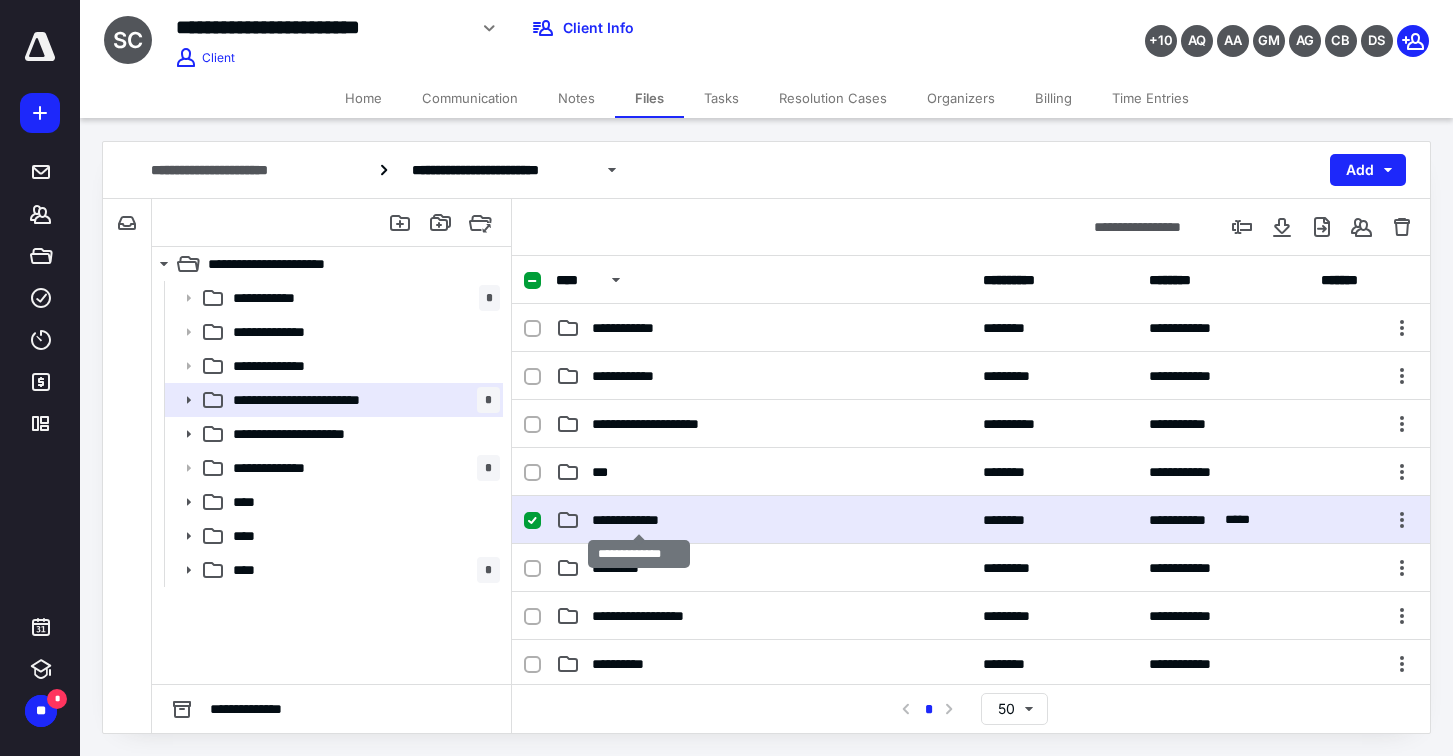 click on "**********" at bounding box center [639, 520] 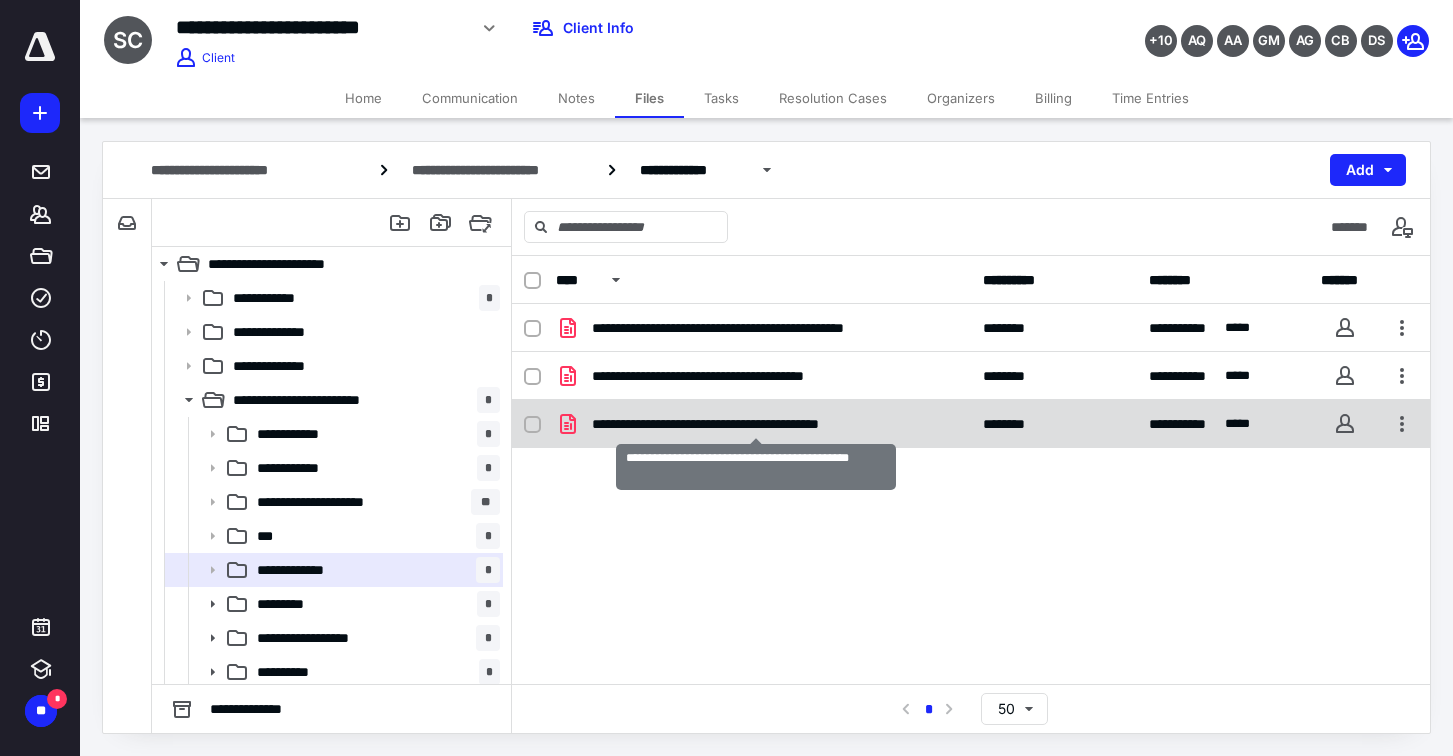click on "**********" at bounding box center (756, 424) 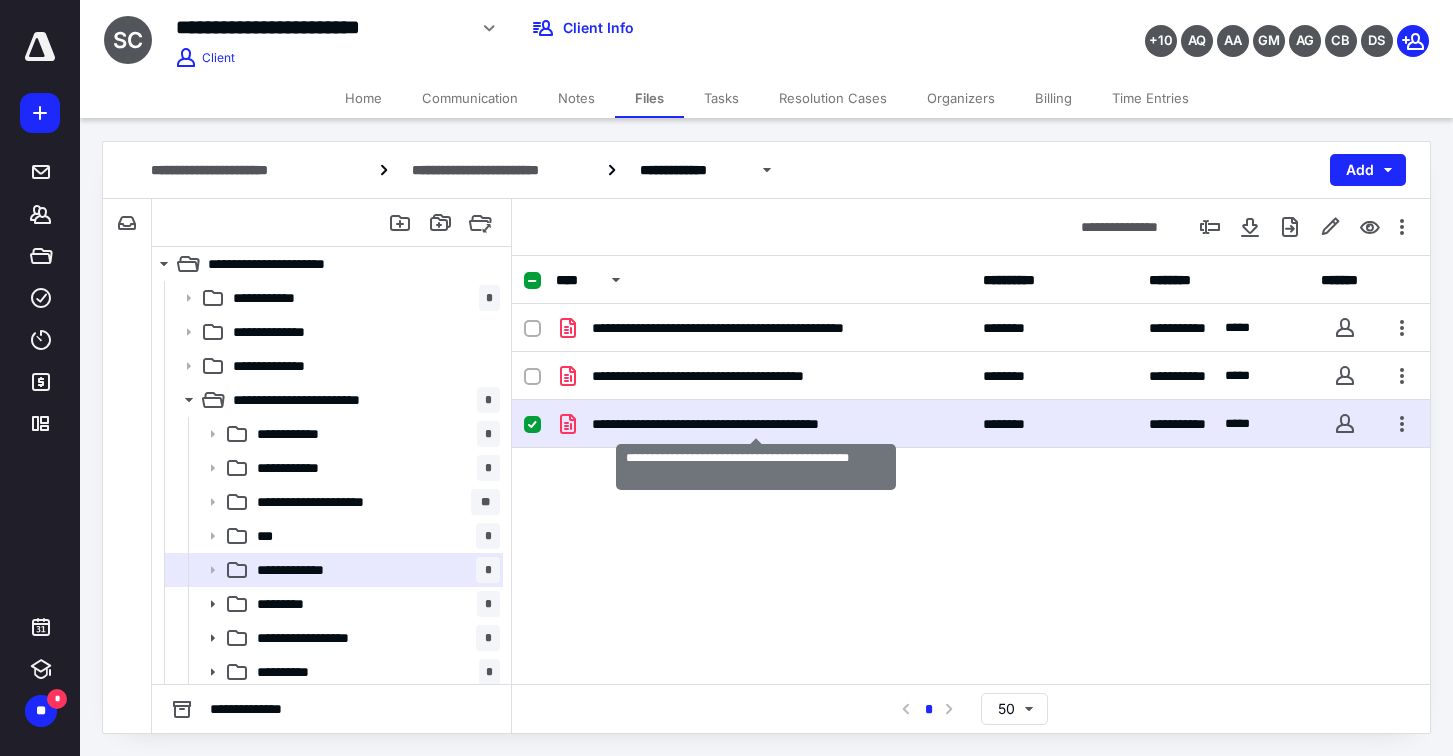 click on "**********" at bounding box center (756, 424) 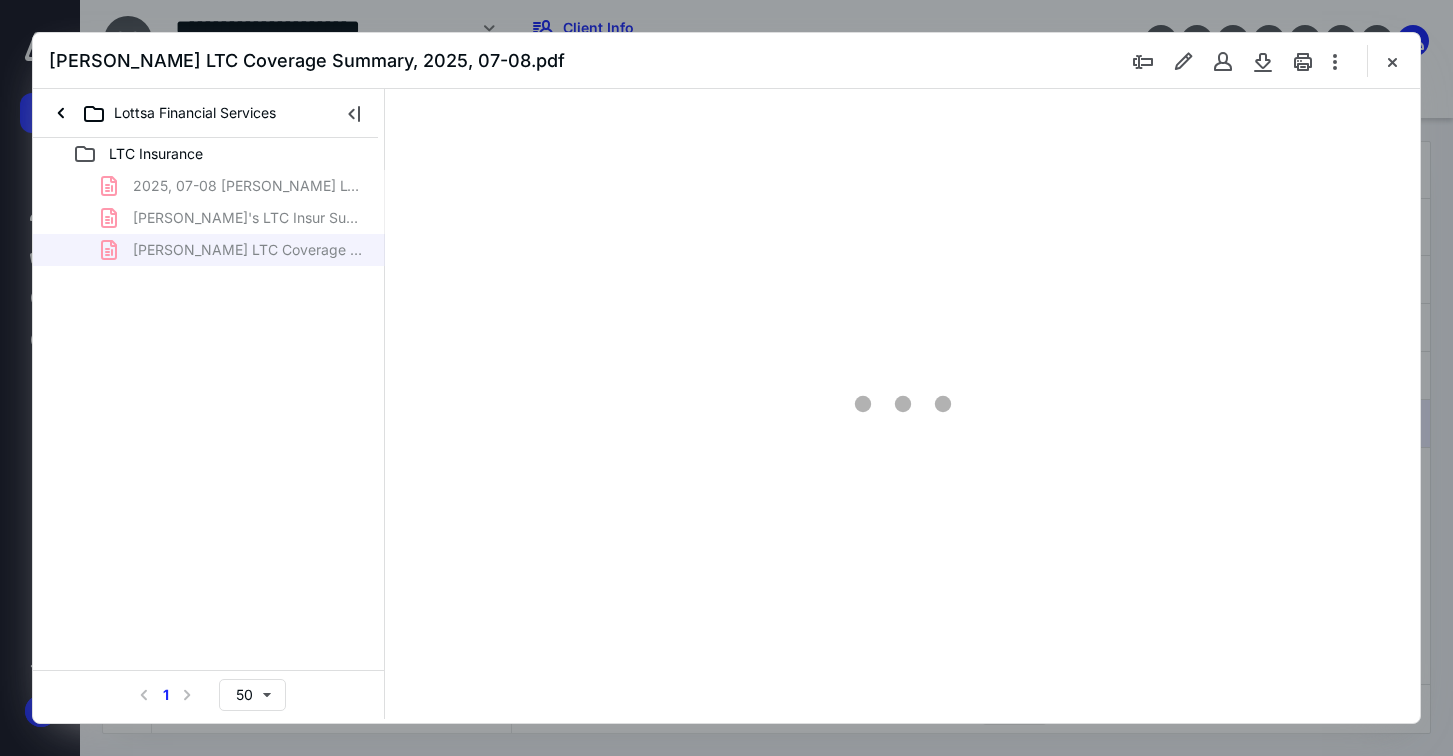 scroll, scrollTop: 0, scrollLeft: 0, axis: both 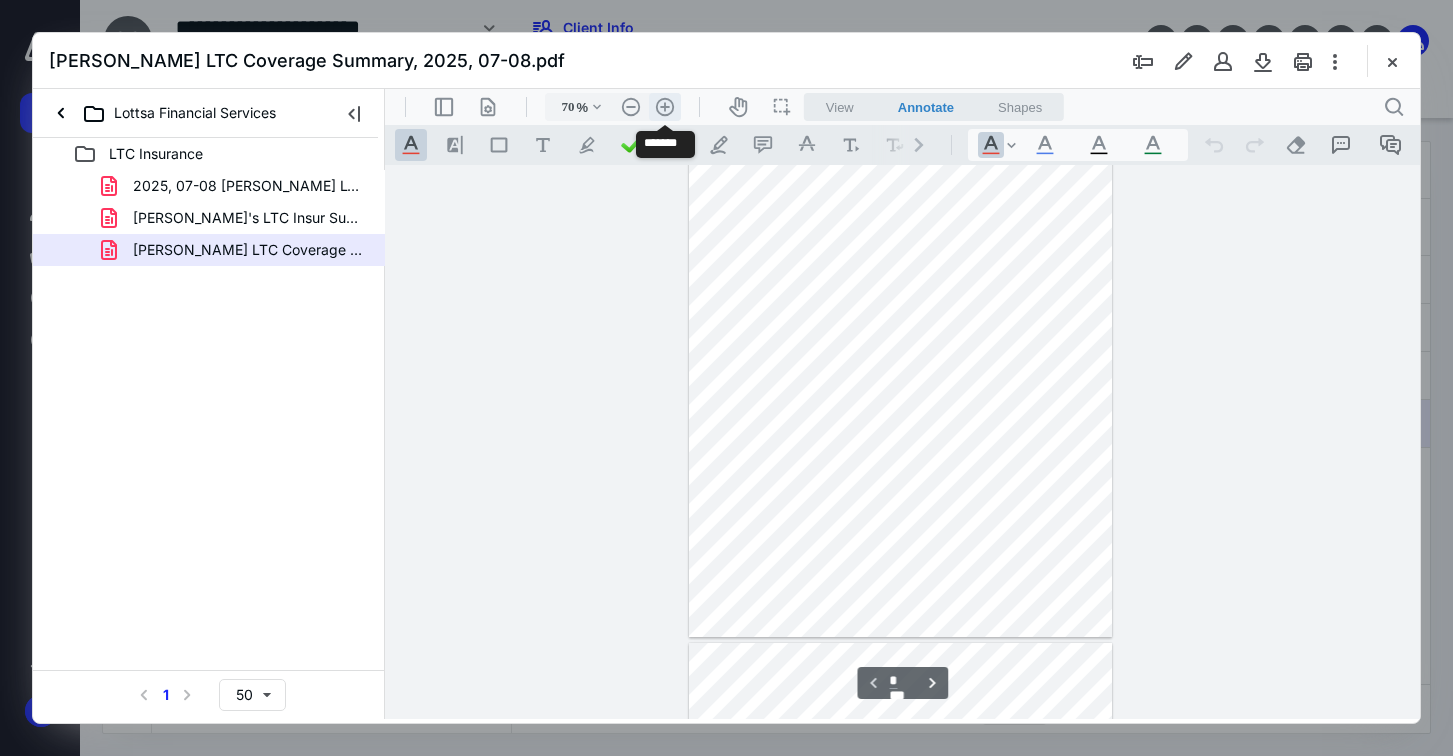 click on ".cls-1{fill:#abb0c4;} icon - header - zoom - in - line" at bounding box center (665, 107) 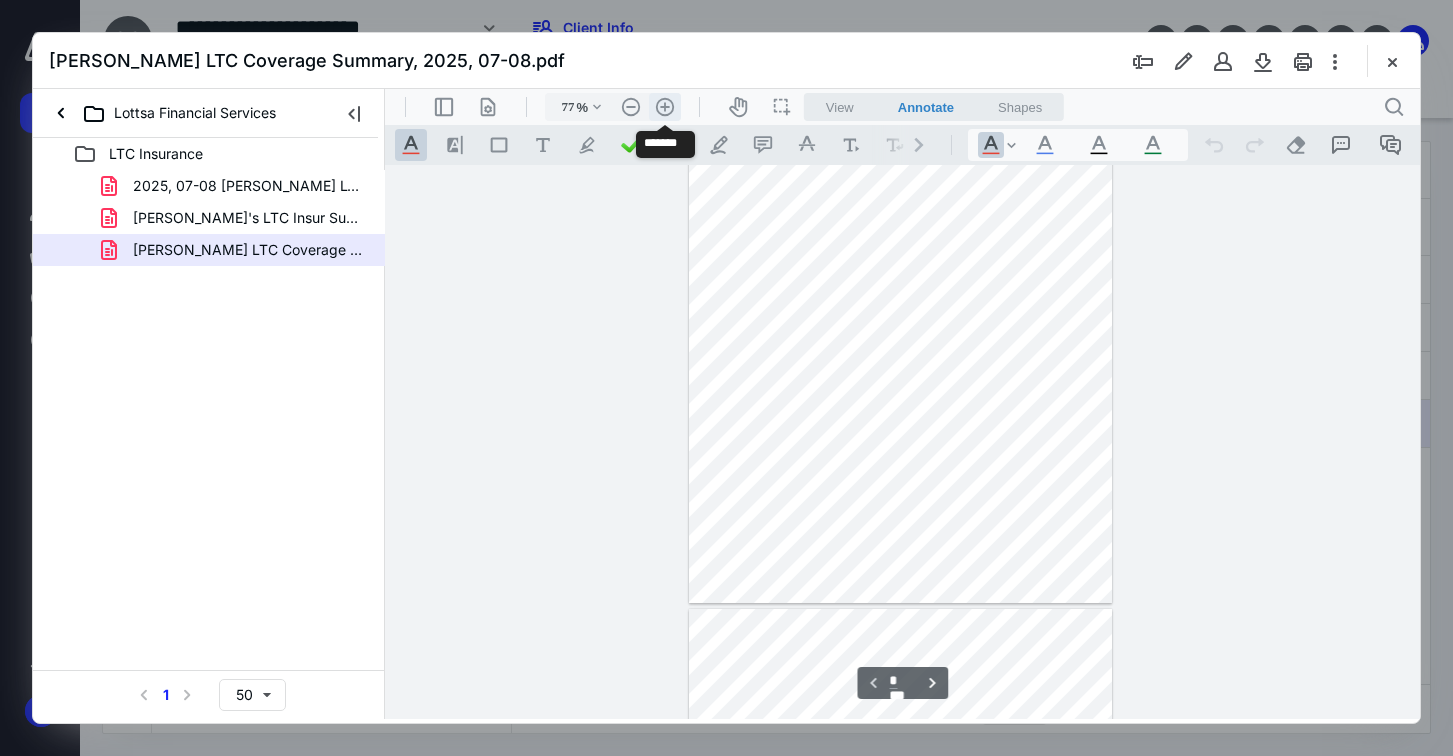 click on ".cls-1{fill:#abb0c4;} icon - header - zoom - in - line" at bounding box center (665, 107) 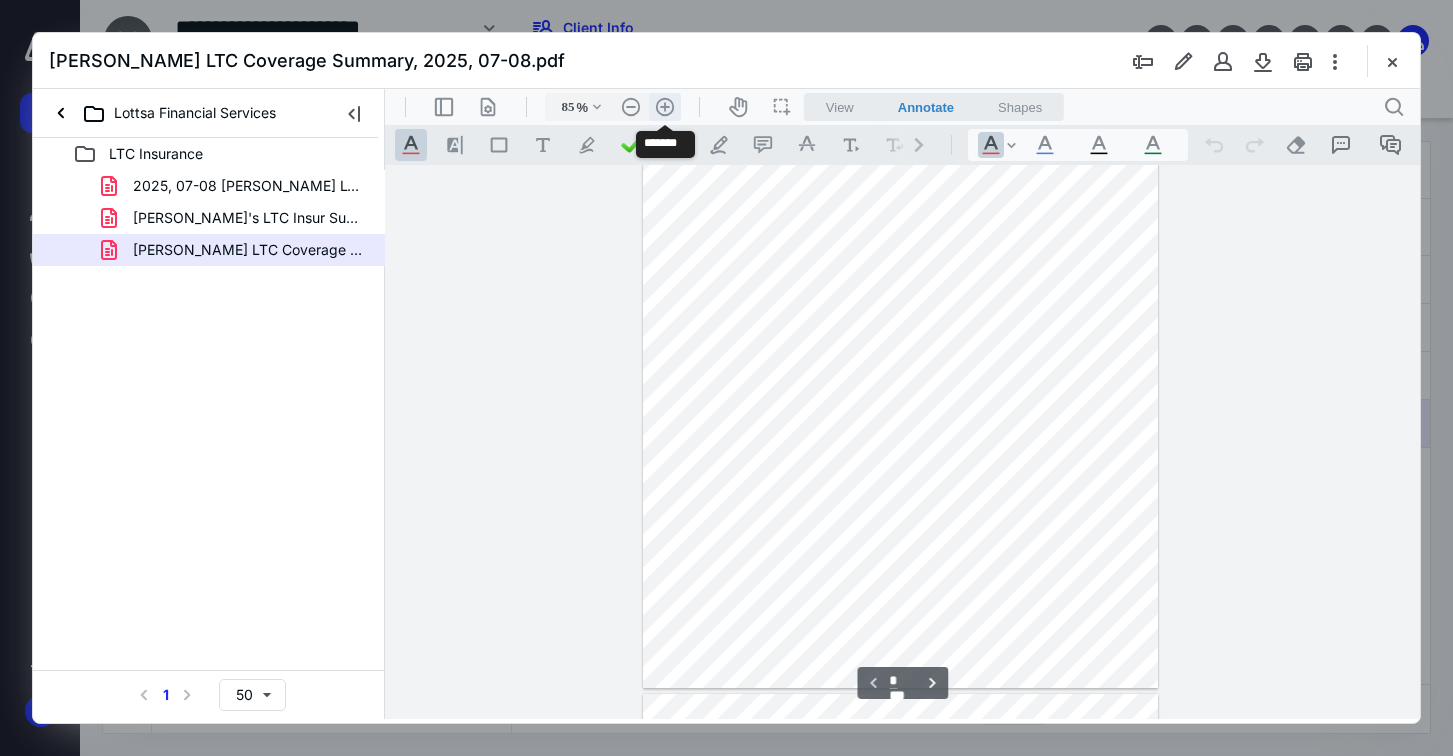 click on ".cls-1{fill:#abb0c4;} icon - header - zoom - in - line" at bounding box center (665, 107) 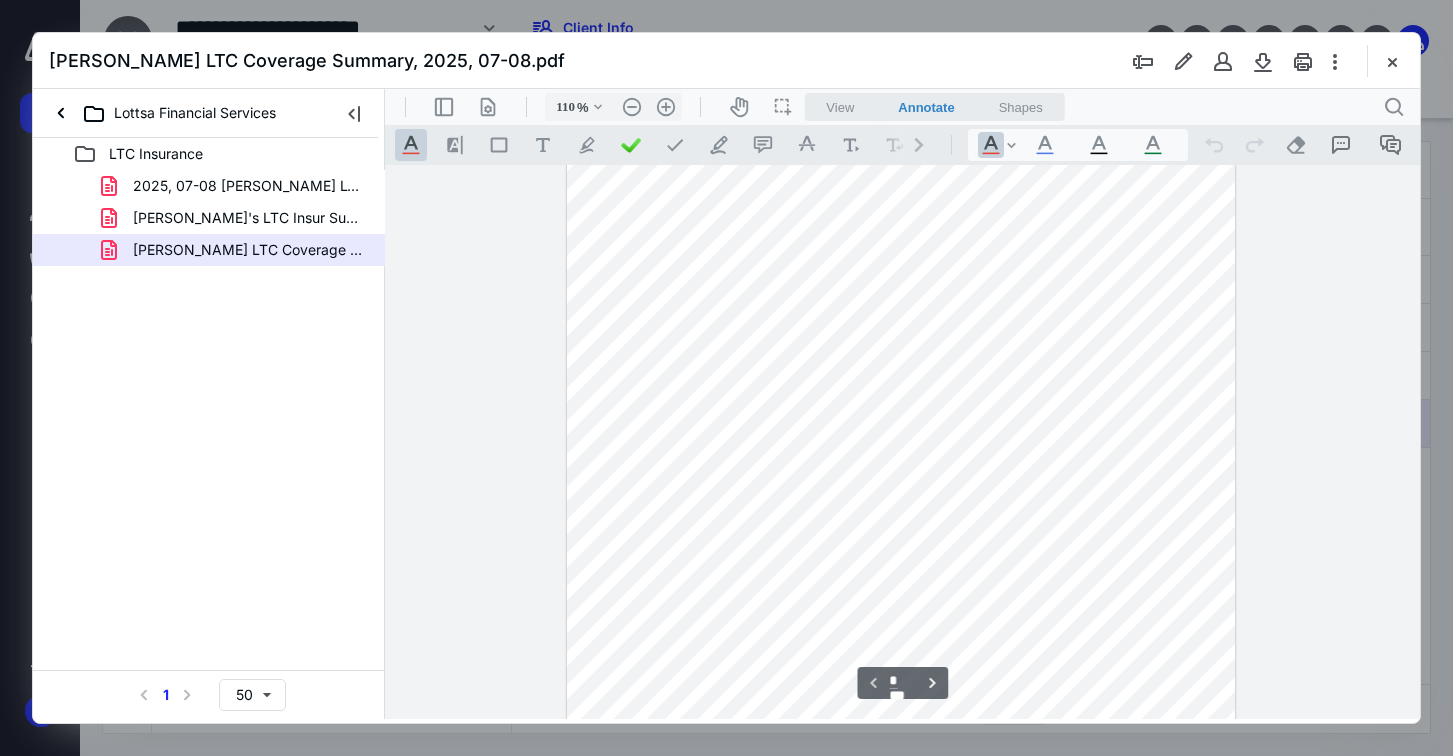 scroll, scrollTop: 162, scrollLeft: 0, axis: vertical 